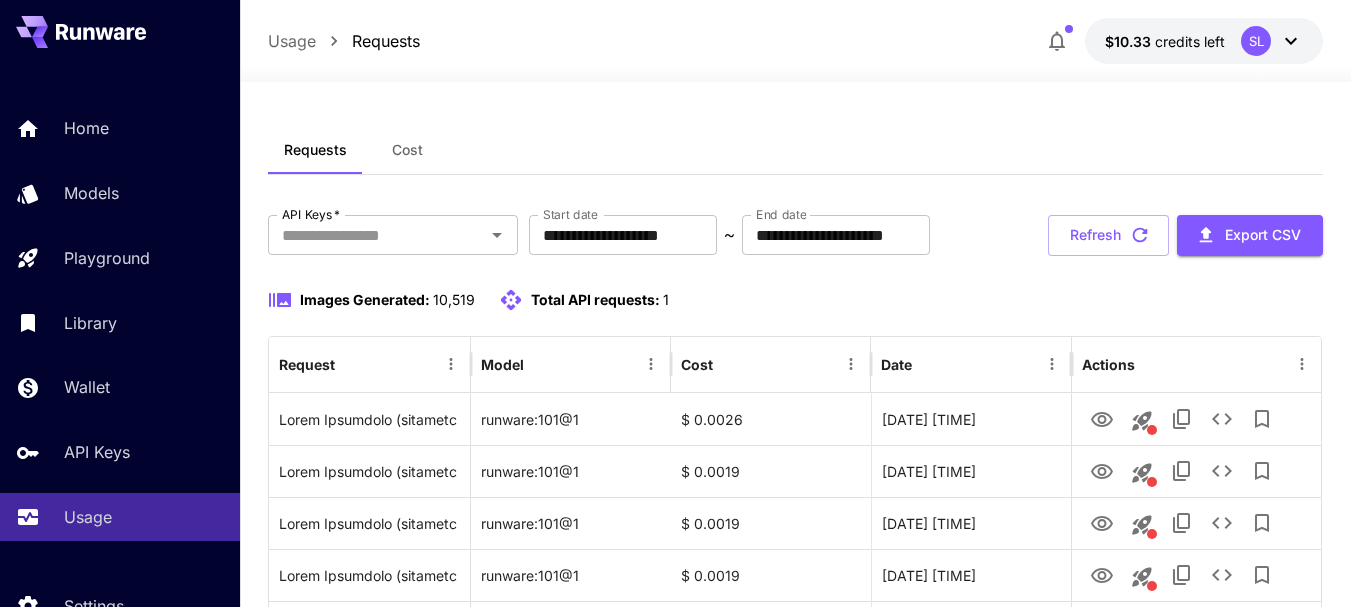scroll, scrollTop: 0, scrollLeft: 0, axis: both 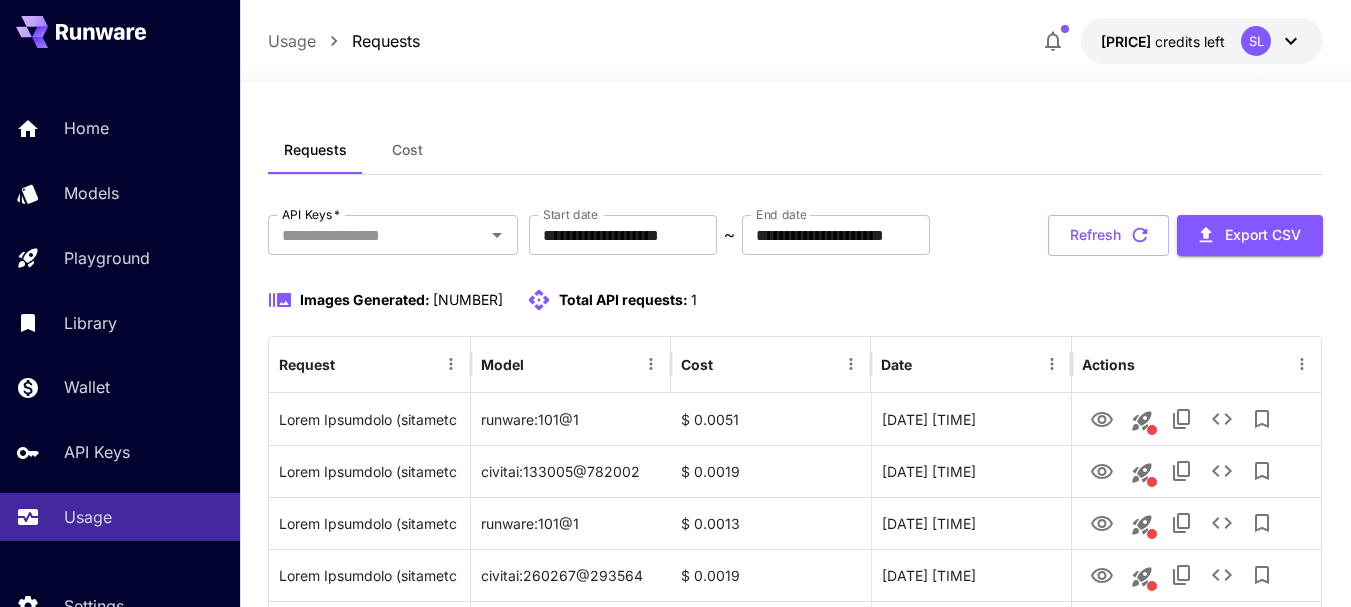 click on "Home Models Playground Library Wallet API Keys Usage" at bounding box center [120, 322] 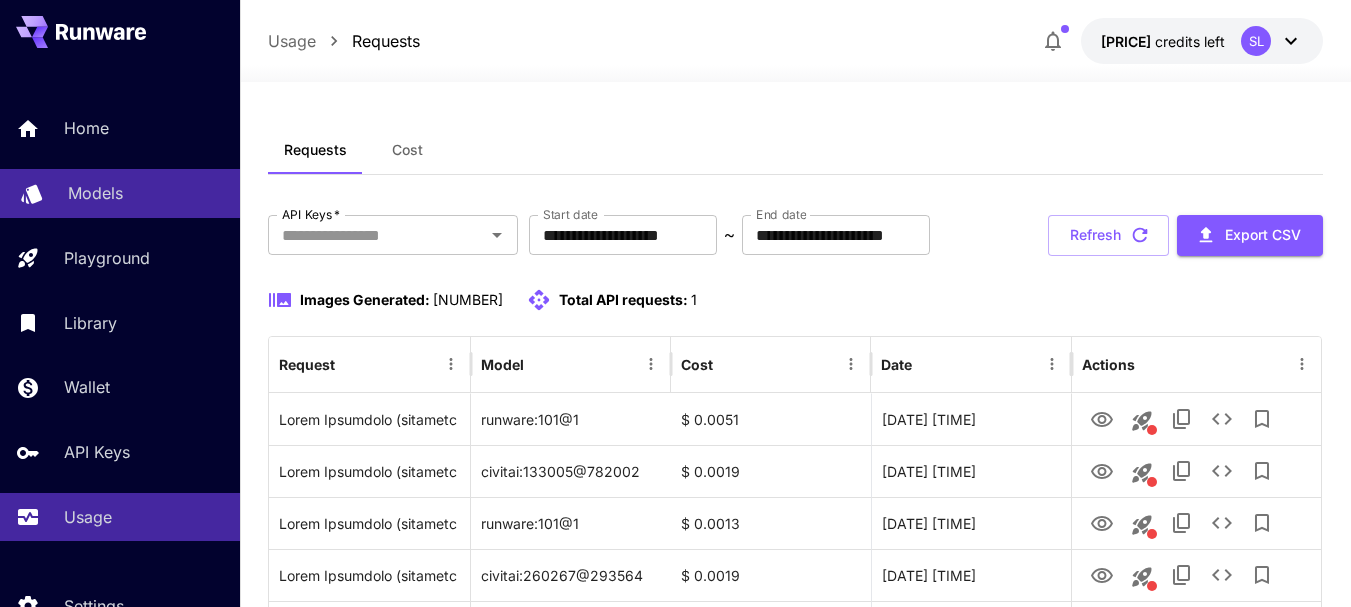 click on "Models" at bounding box center (95, 193) 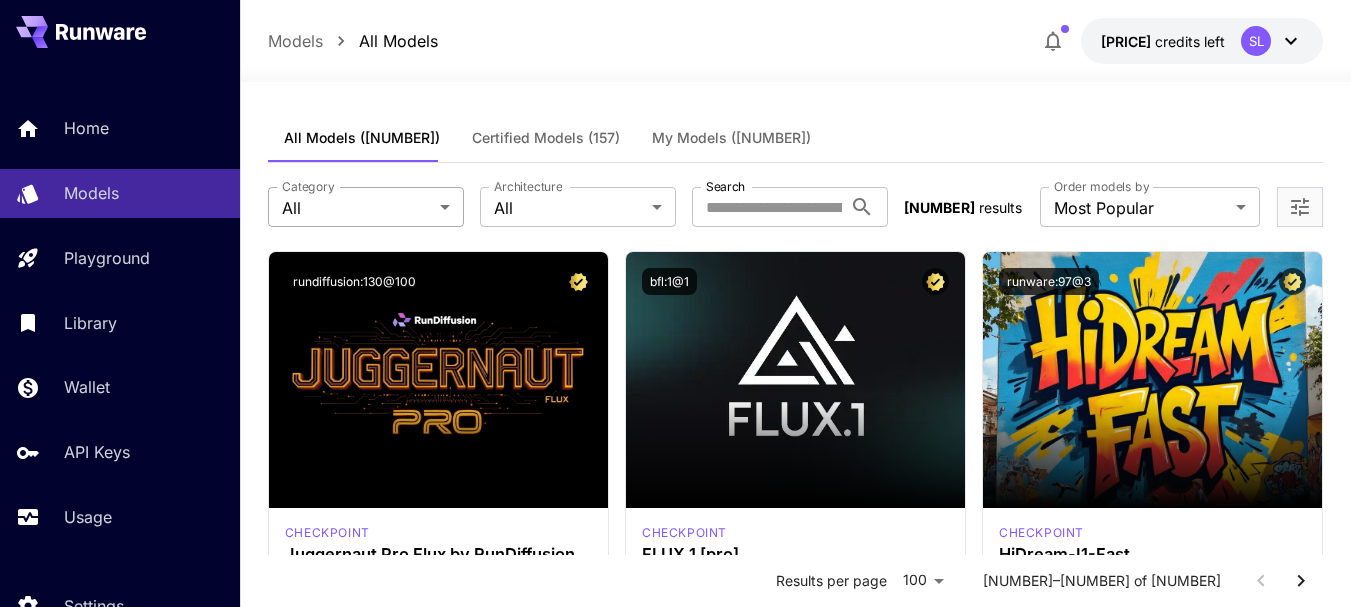click on "**********" at bounding box center [675, 13225] 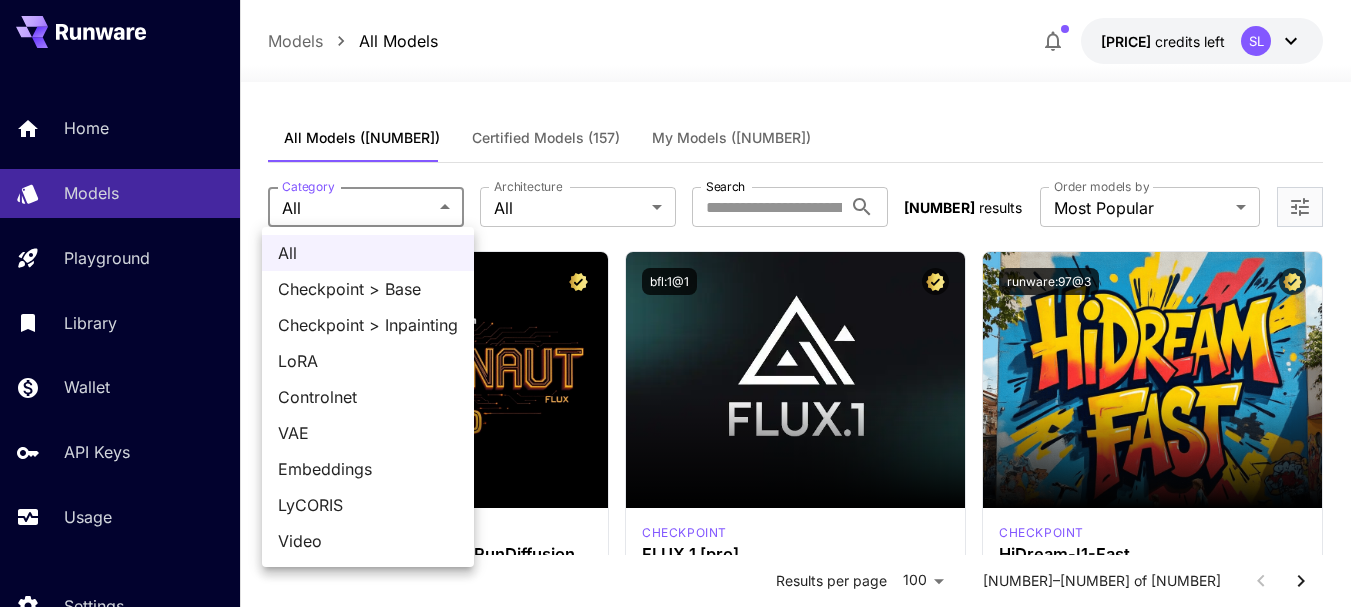 click on "LoRA" at bounding box center (368, 361) 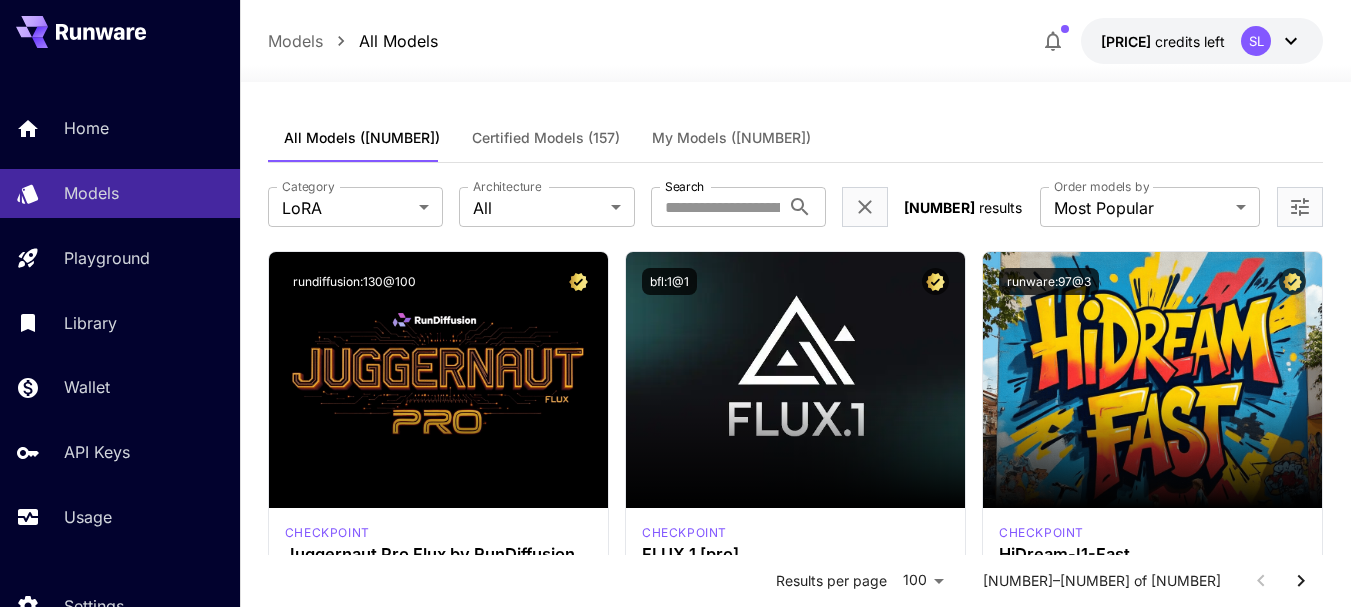 click on "All Checkpoint > Base Checkpoint > Inpainting LoRA Controlnet VAE Embeddings LyCORIS Video" at bounding box center [675, 303] 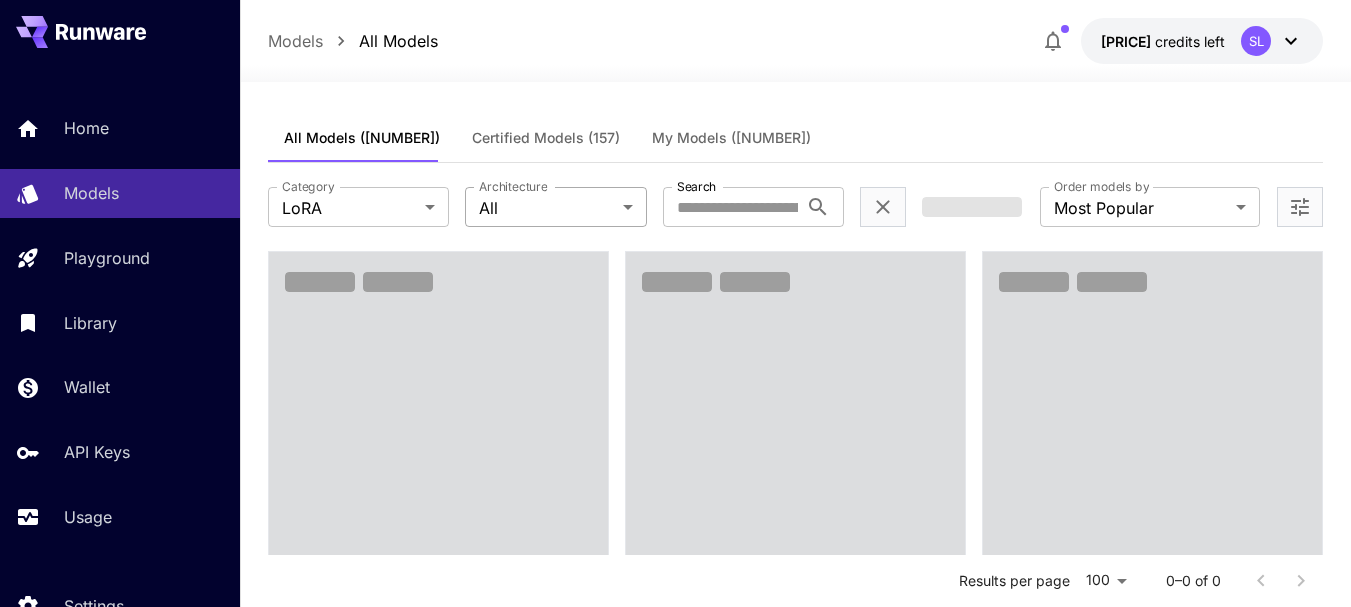 click on "**********" at bounding box center (675, 2066) 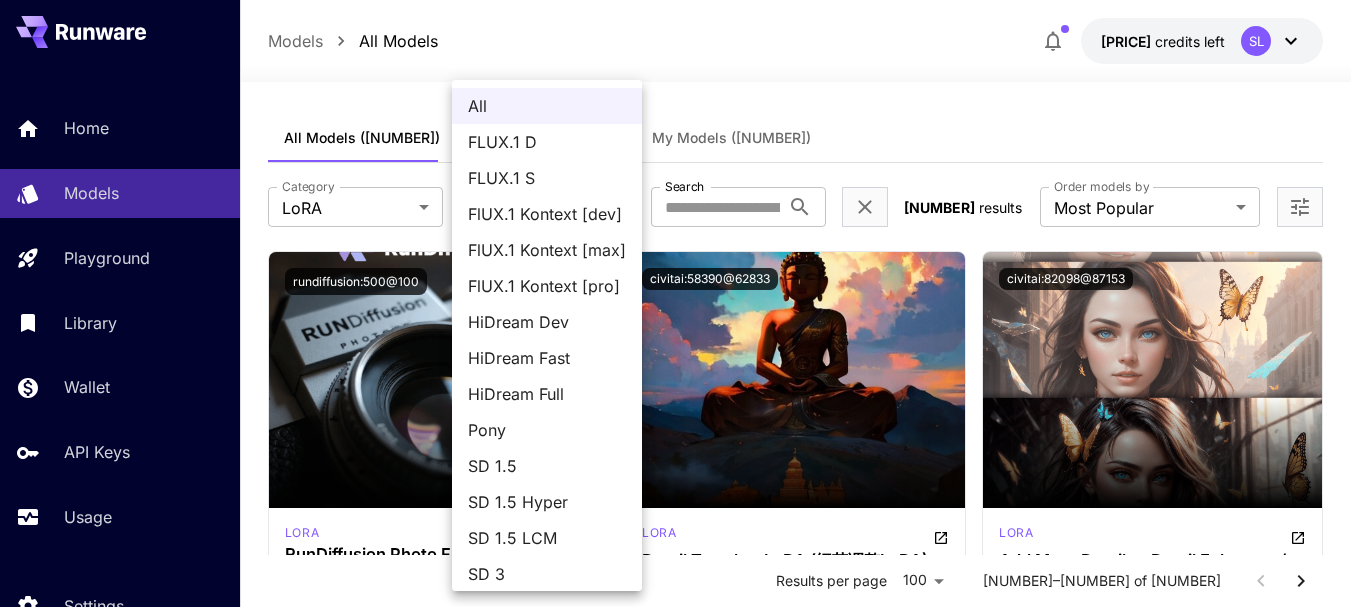click on "Pony" at bounding box center (547, 430) 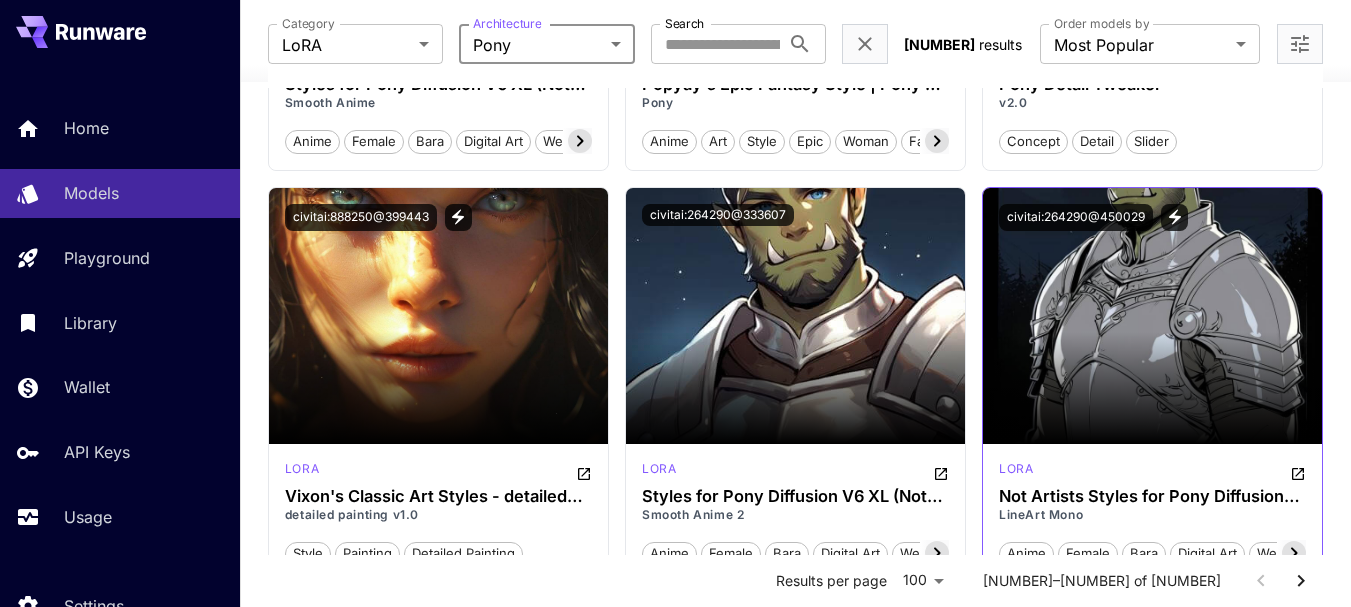 scroll, scrollTop: 1700, scrollLeft: 0, axis: vertical 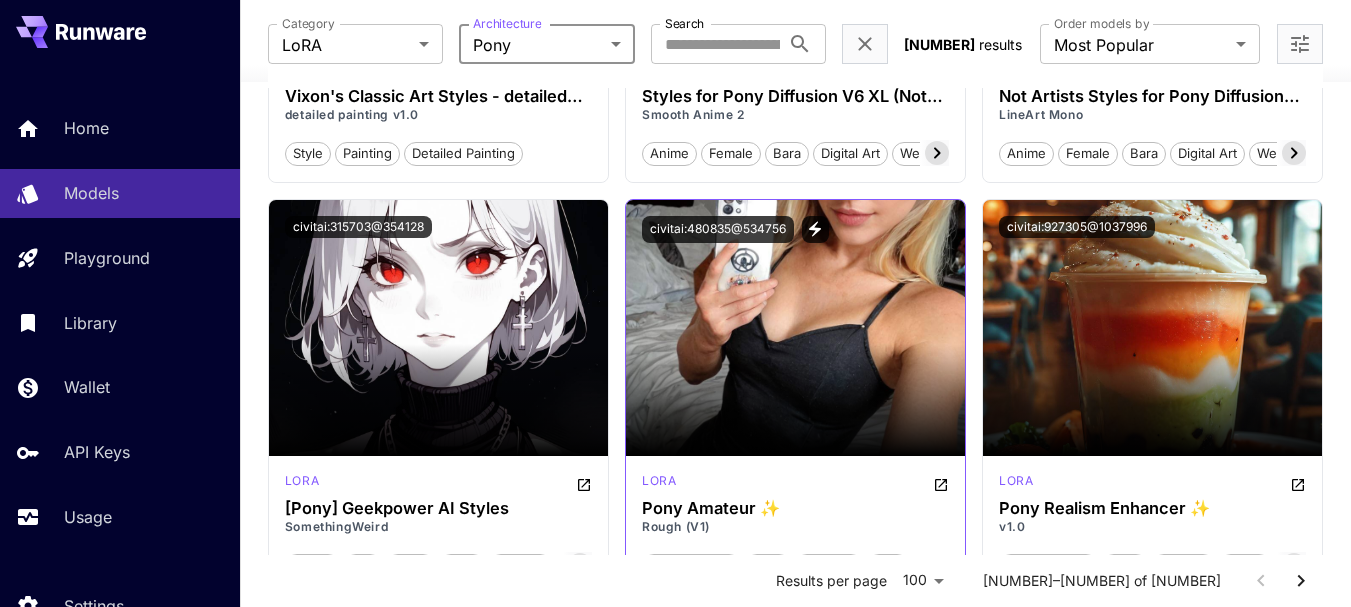click 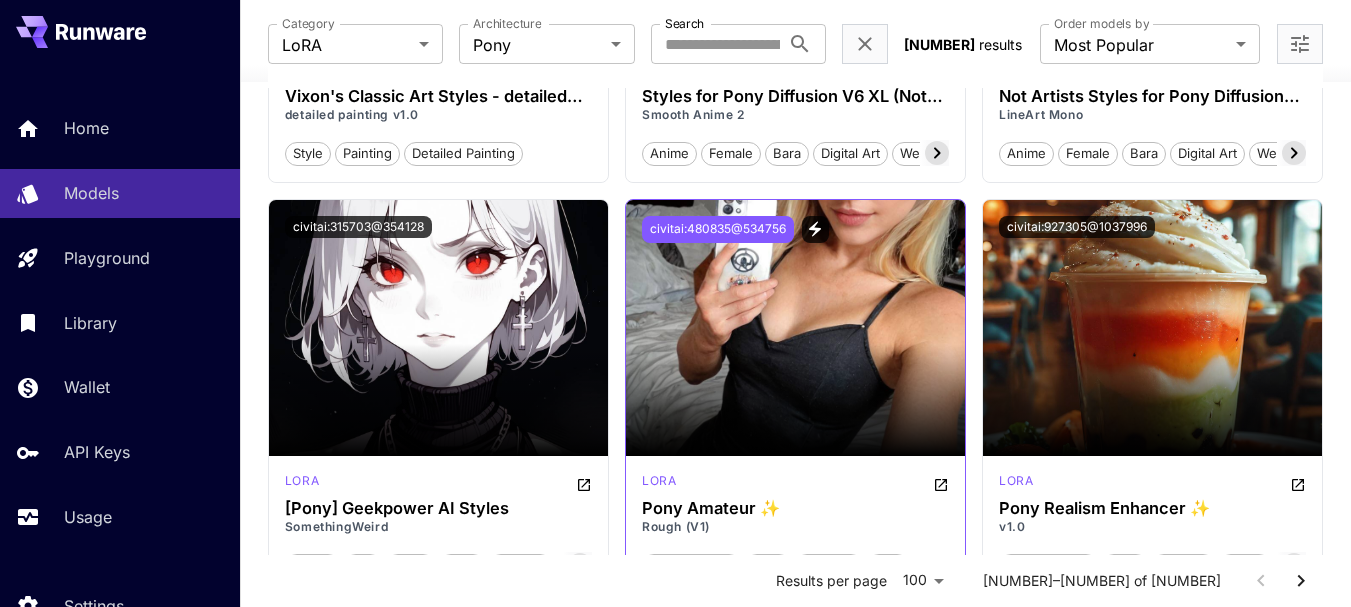 click on "civitai:480835@534756" at bounding box center (718, 229) 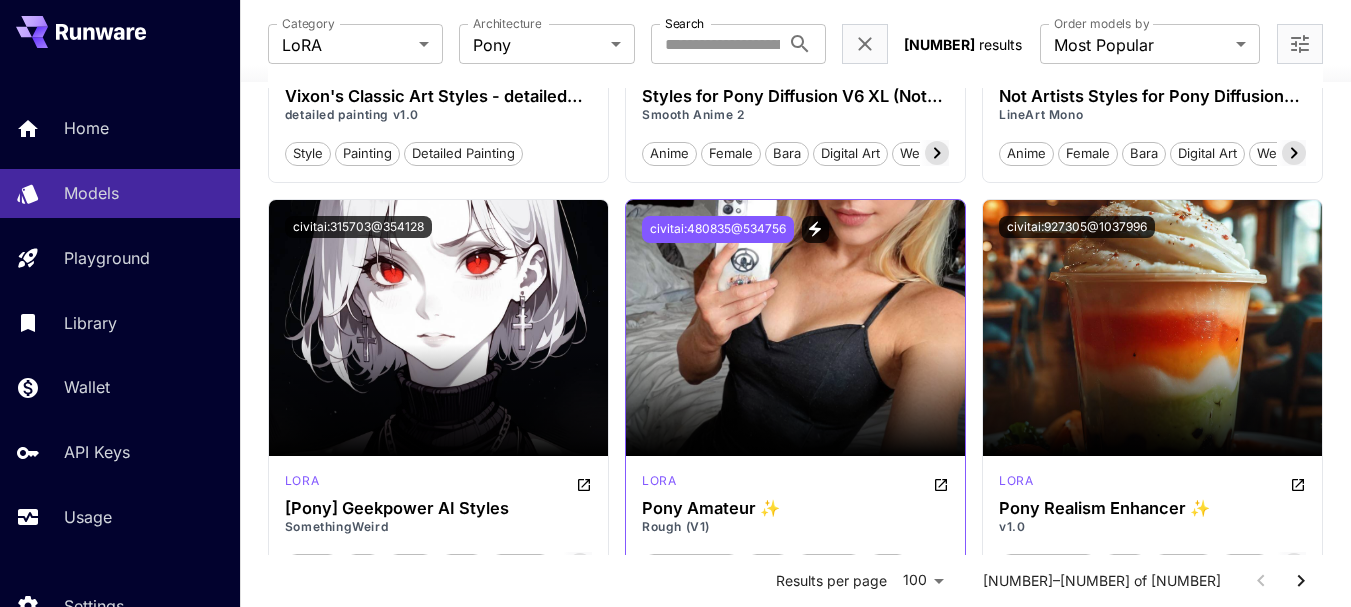 click on "civitai:480835@534756" at bounding box center [718, 229] 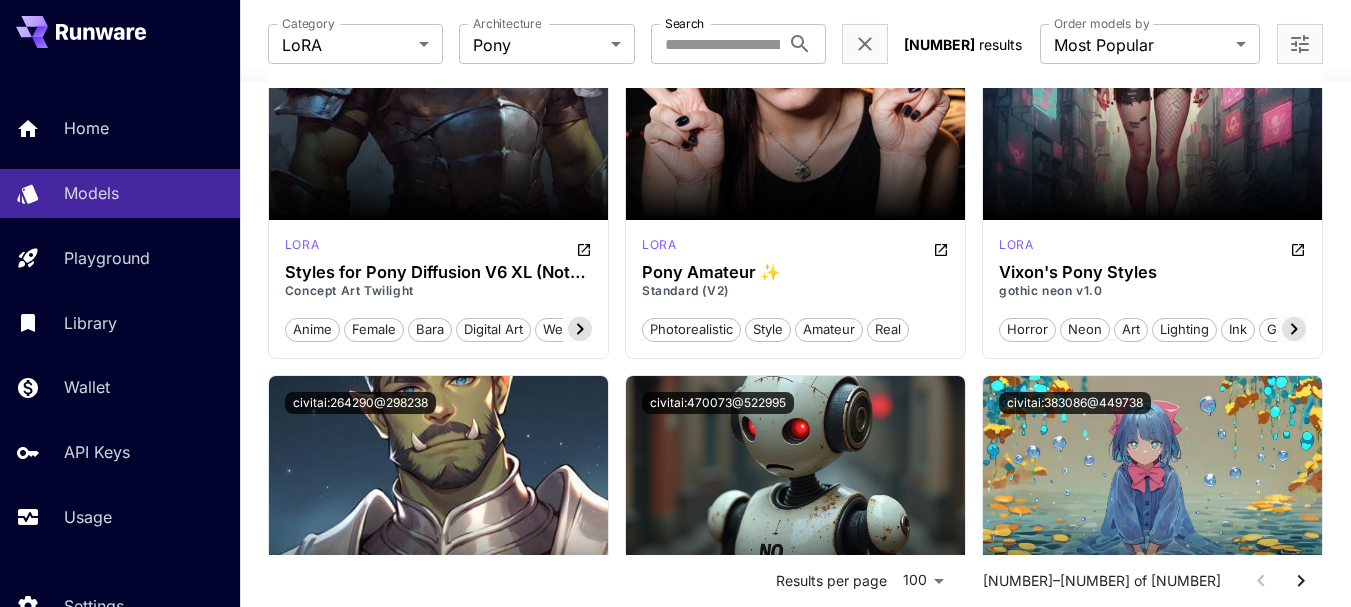 scroll, scrollTop: 300, scrollLeft: 0, axis: vertical 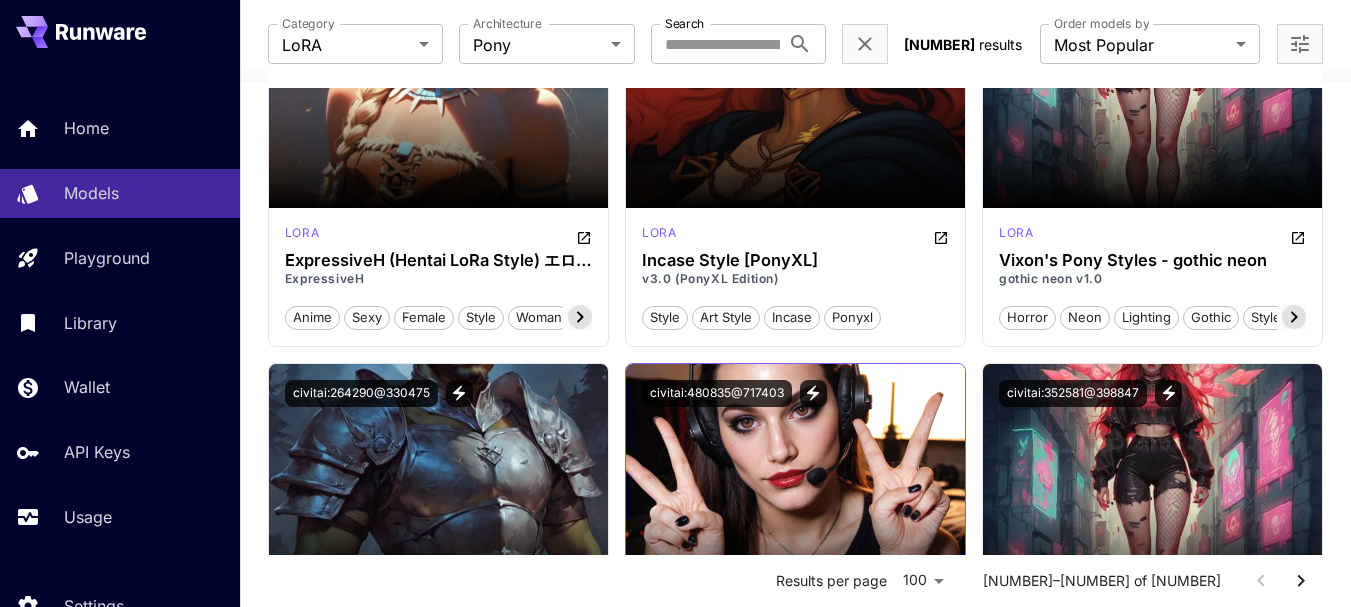 click on "civitai:480835@717403" at bounding box center (795, 393) 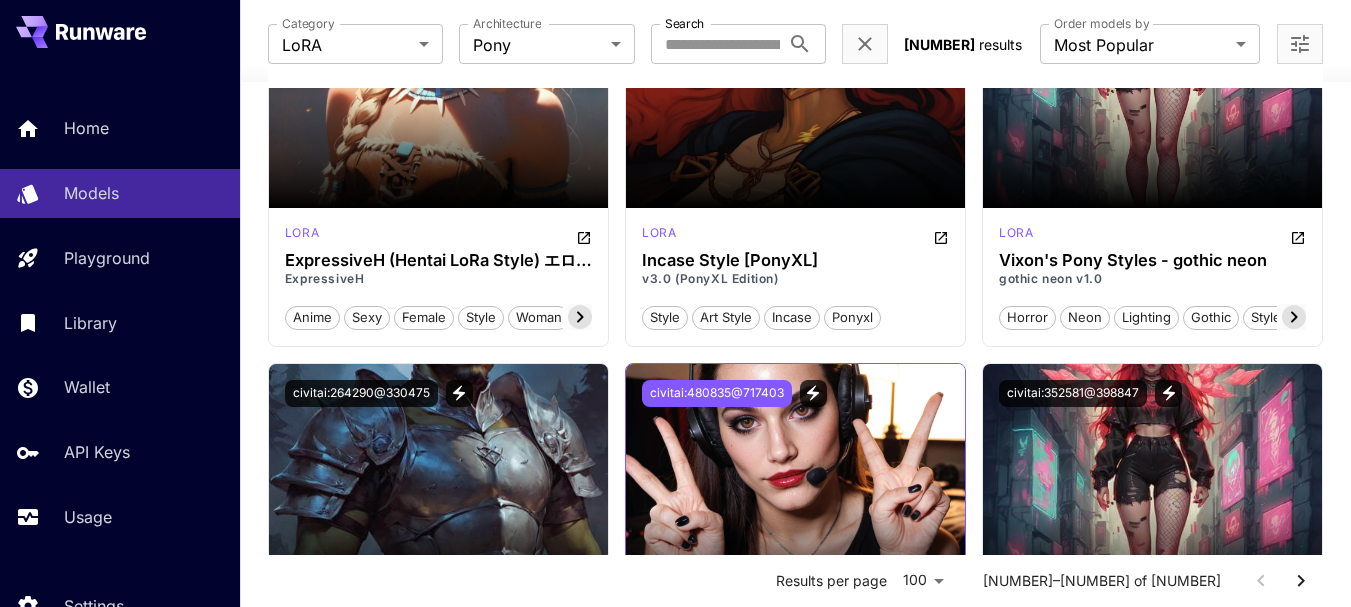 click on "civitai:480835@717403" at bounding box center [717, 393] 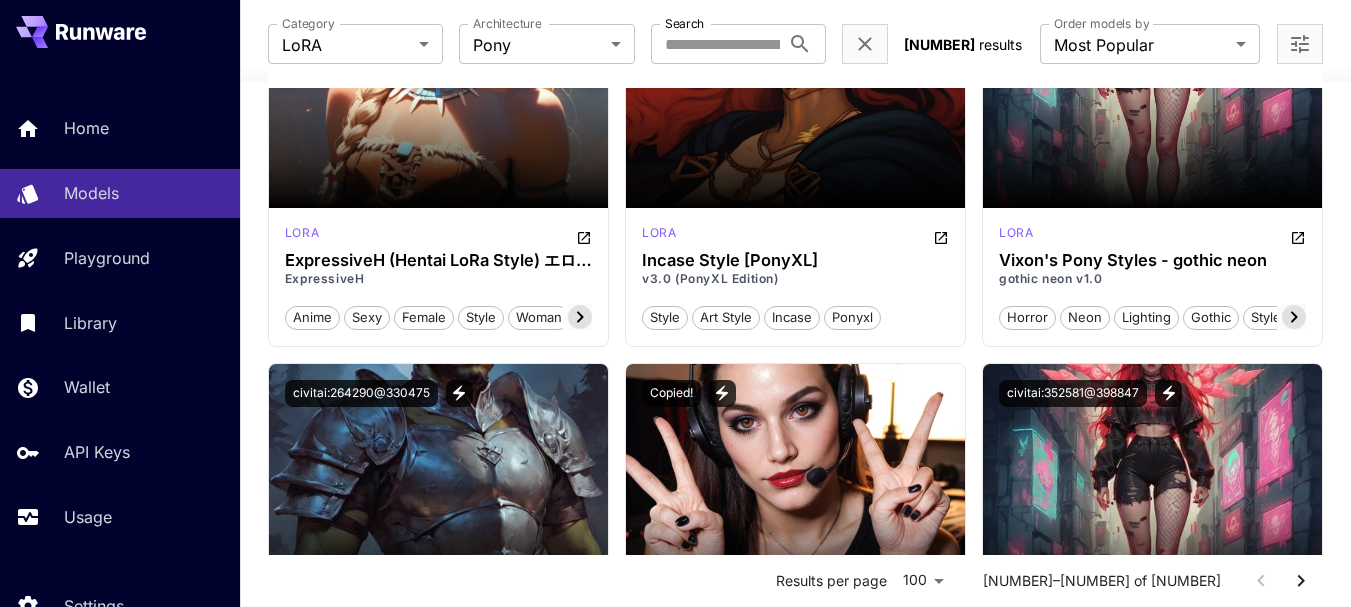 scroll, scrollTop: 700, scrollLeft: 0, axis: vertical 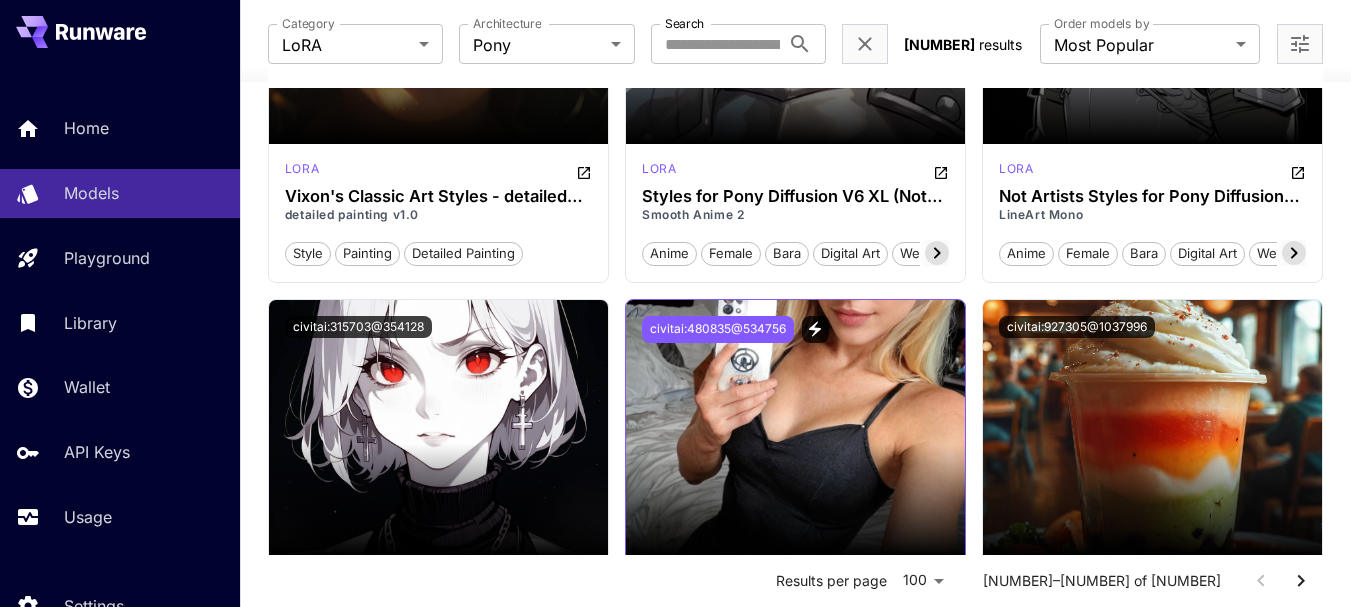 click on "civitai:480835@534756" at bounding box center [718, 329] 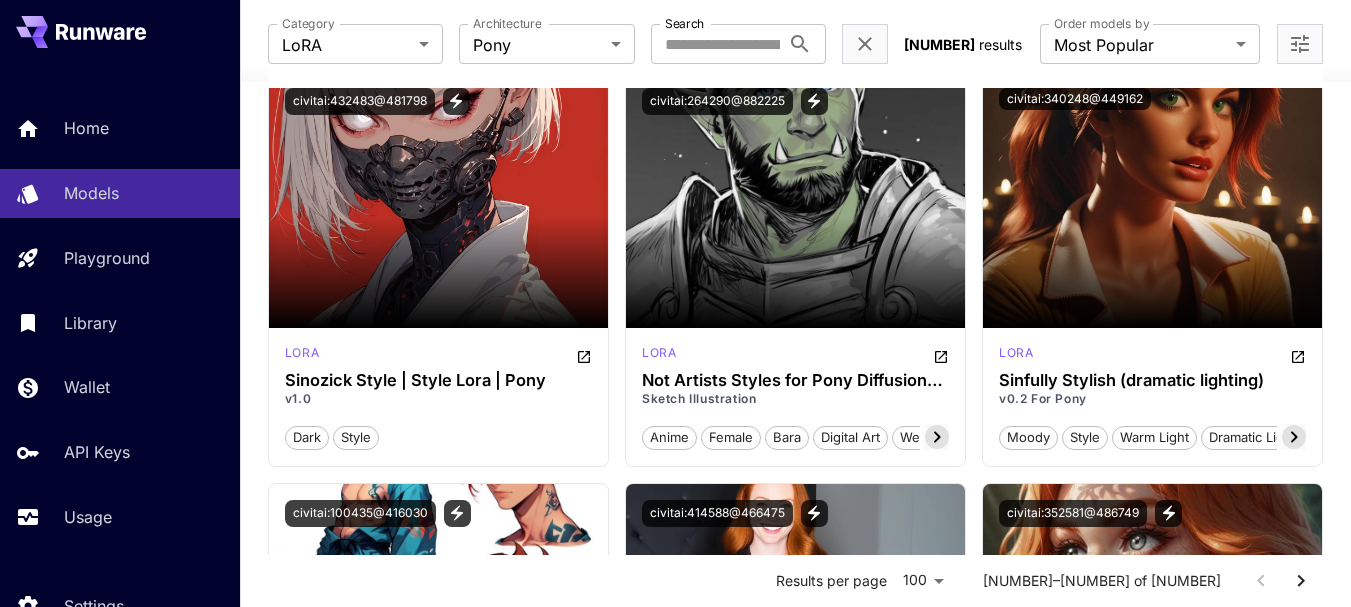 scroll, scrollTop: 4600, scrollLeft: 0, axis: vertical 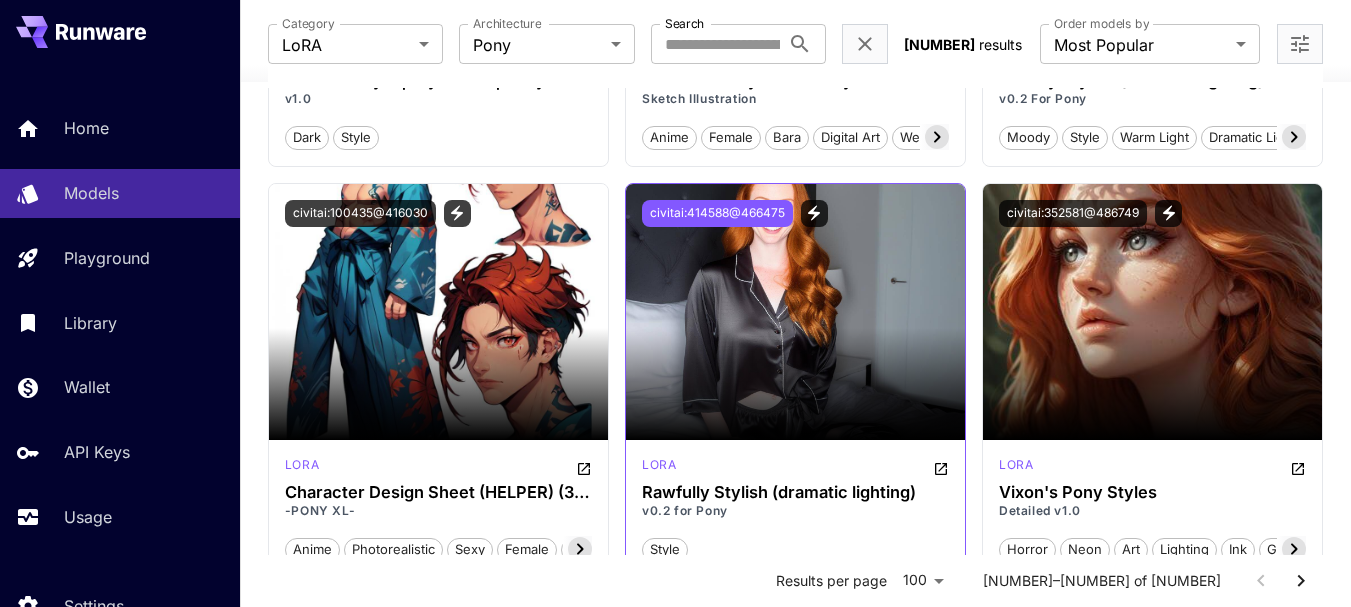 click on "civitai:414588@466475" at bounding box center [717, 213] 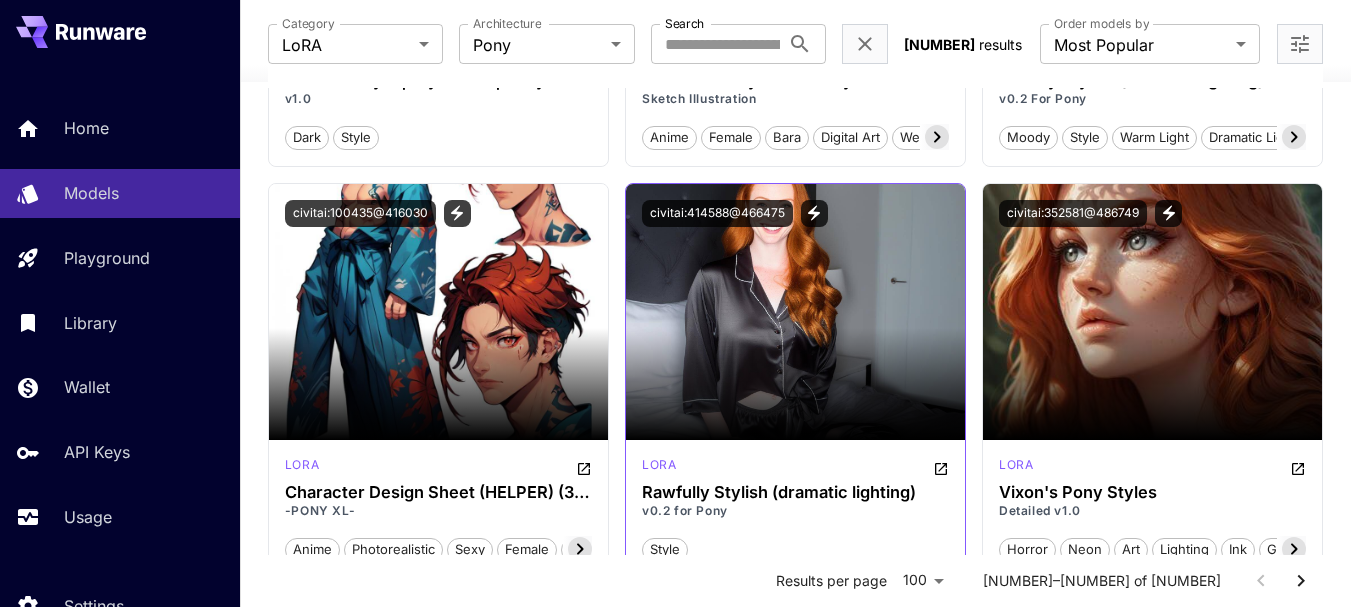 click 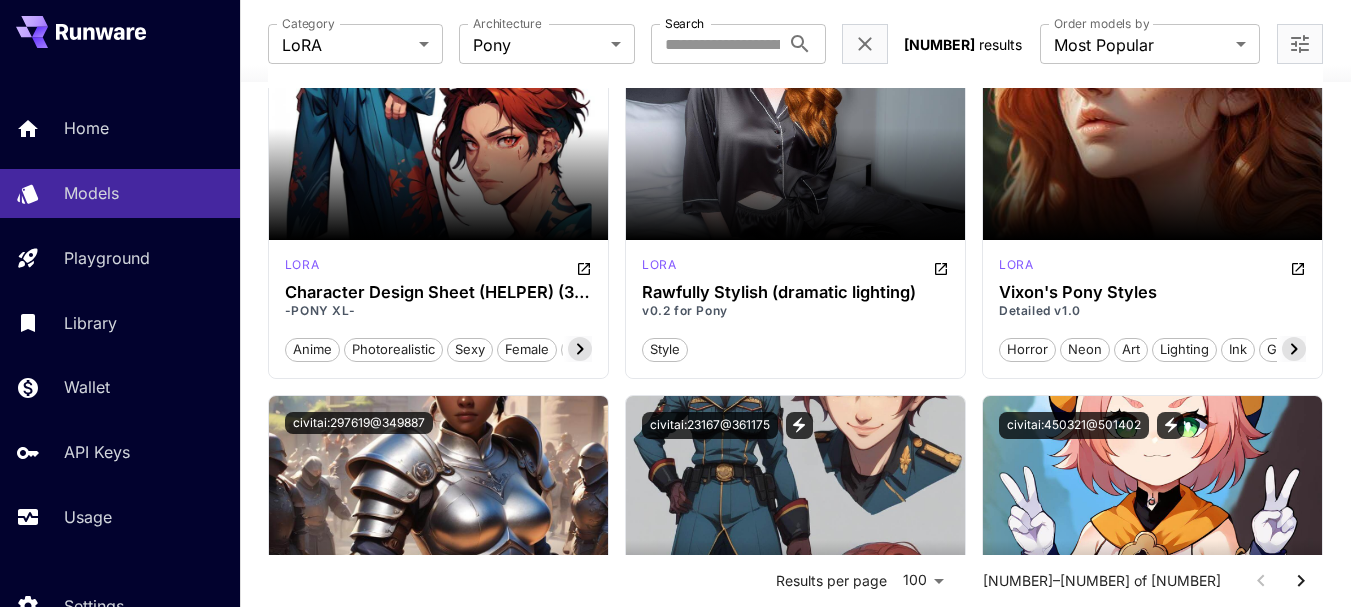 scroll, scrollTop: 4600, scrollLeft: 0, axis: vertical 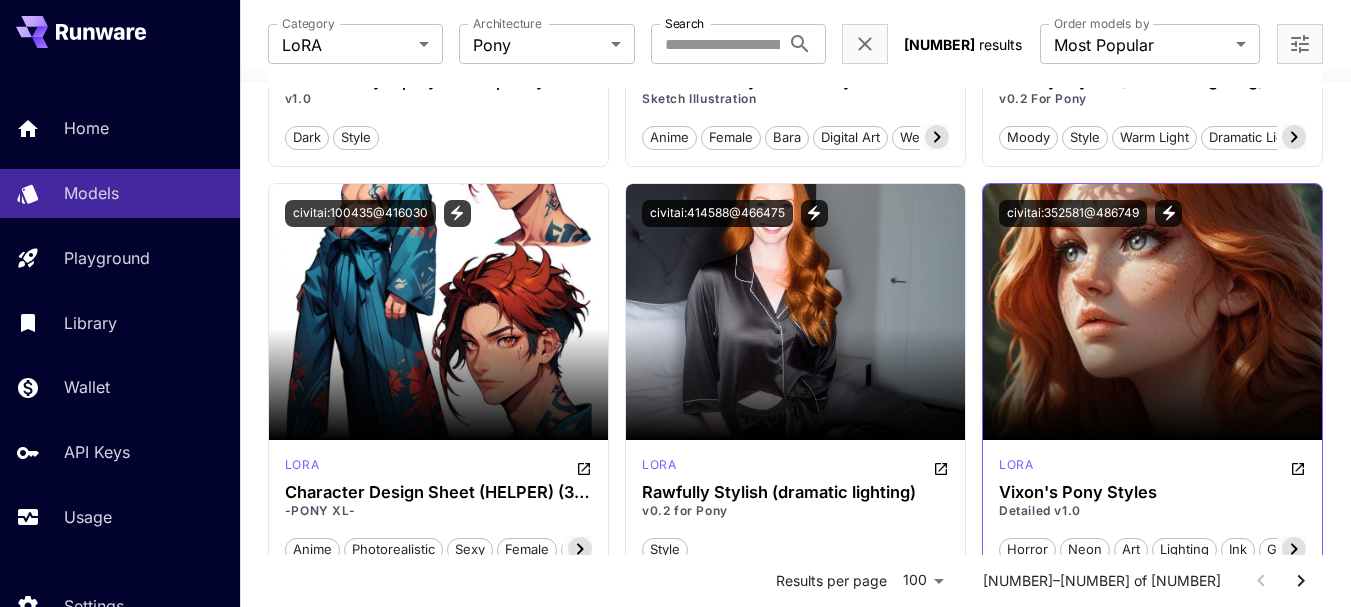click 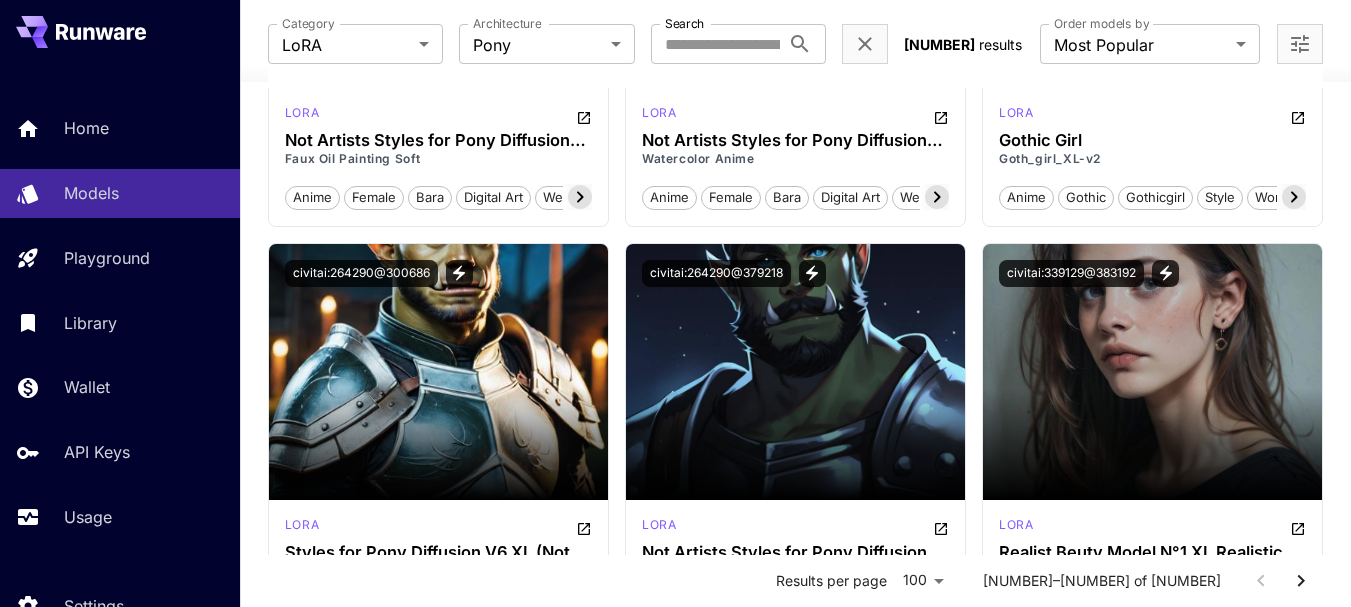 scroll, scrollTop: 6700, scrollLeft: 0, axis: vertical 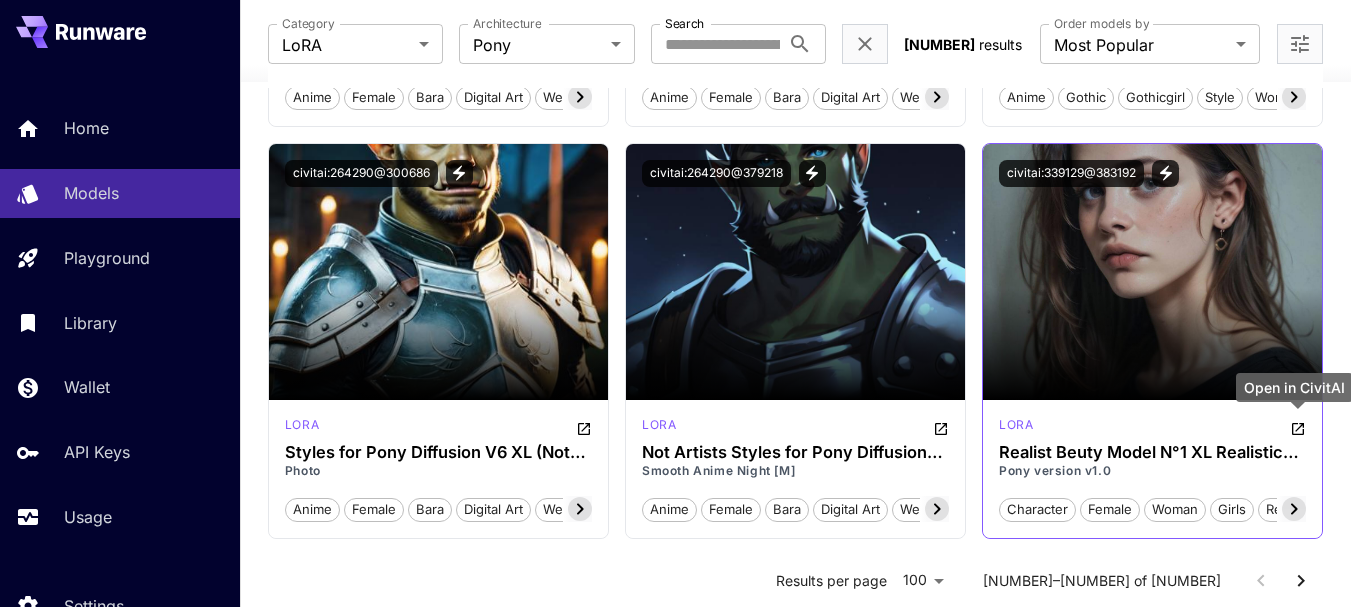 click 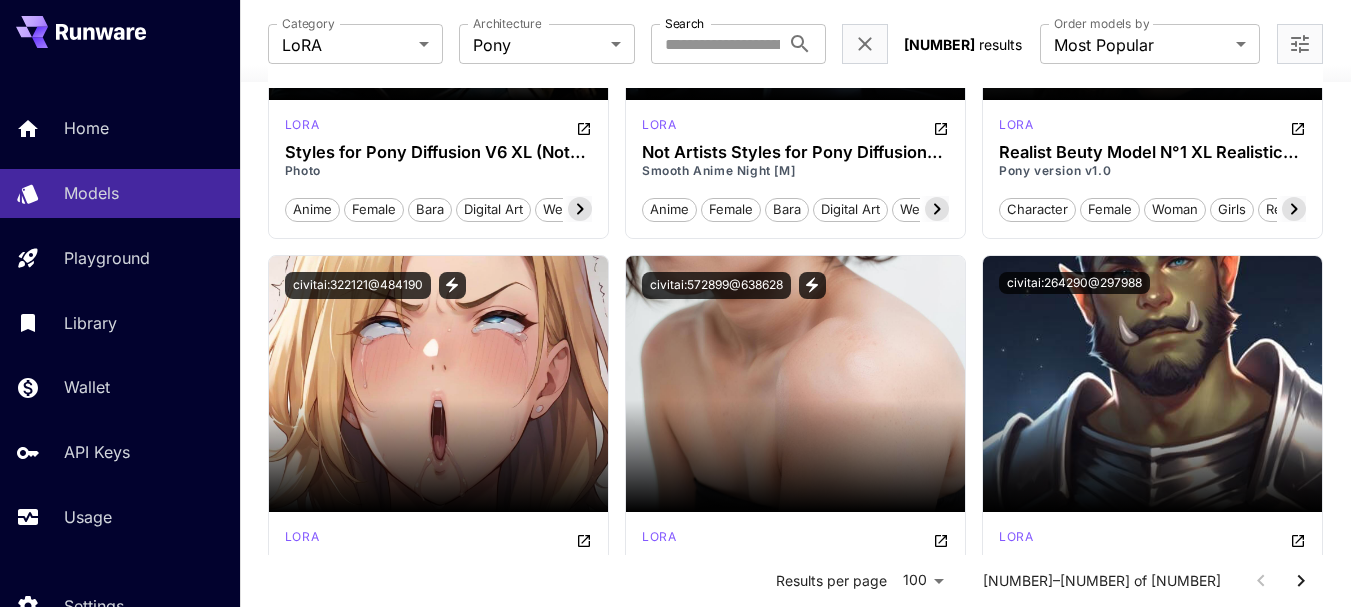 scroll, scrollTop: 7100, scrollLeft: 0, axis: vertical 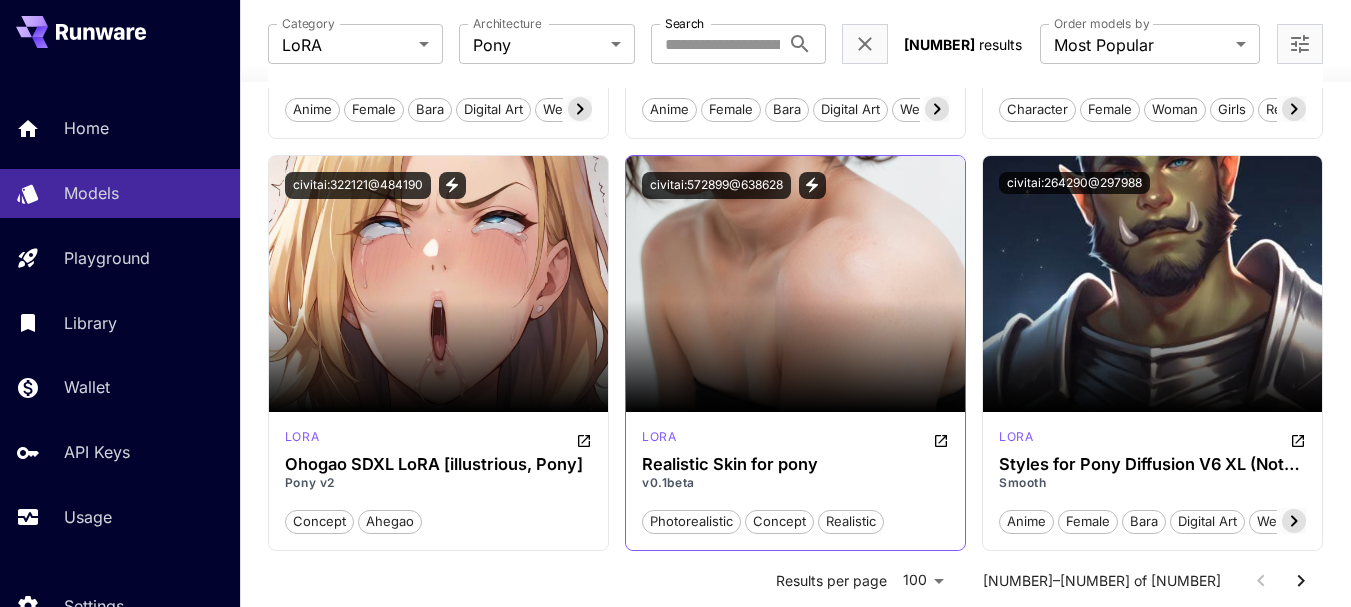 click 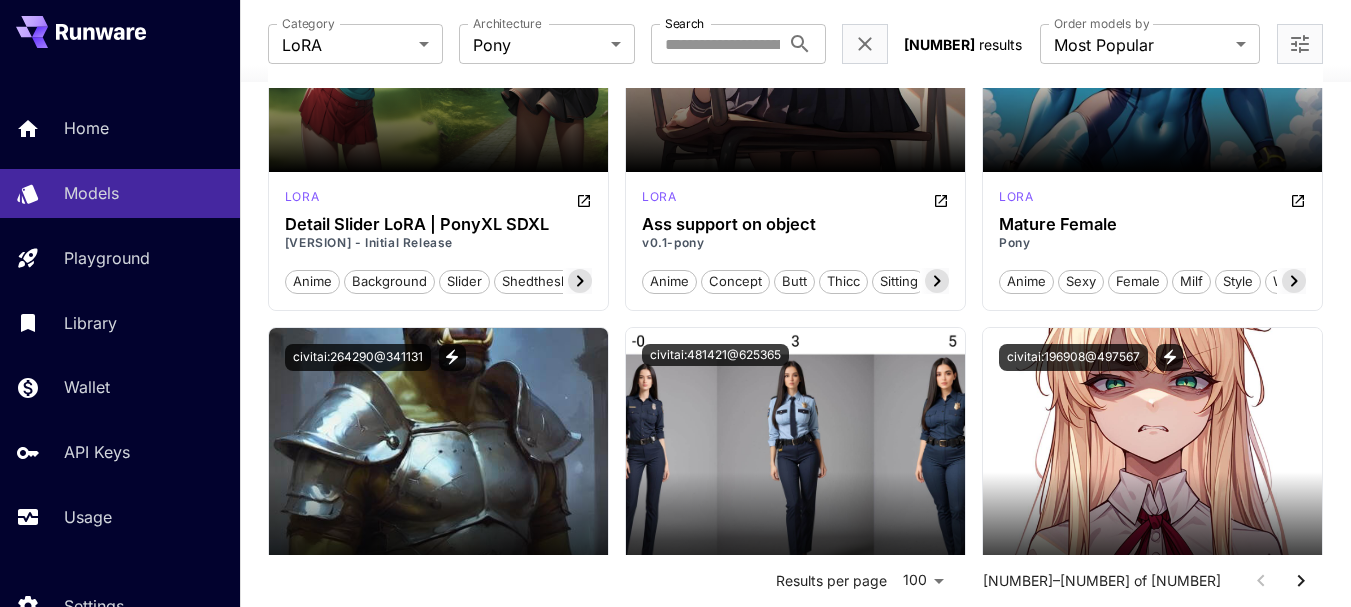 scroll, scrollTop: 9200, scrollLeft: 0, axis: vertical 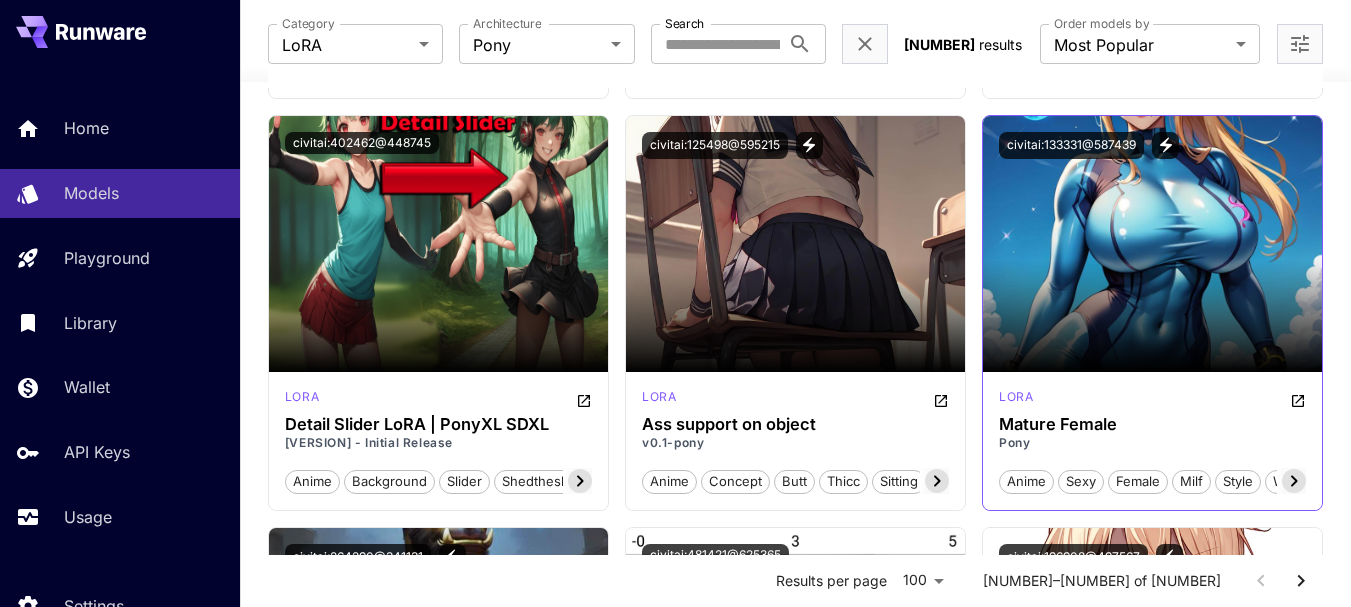 click 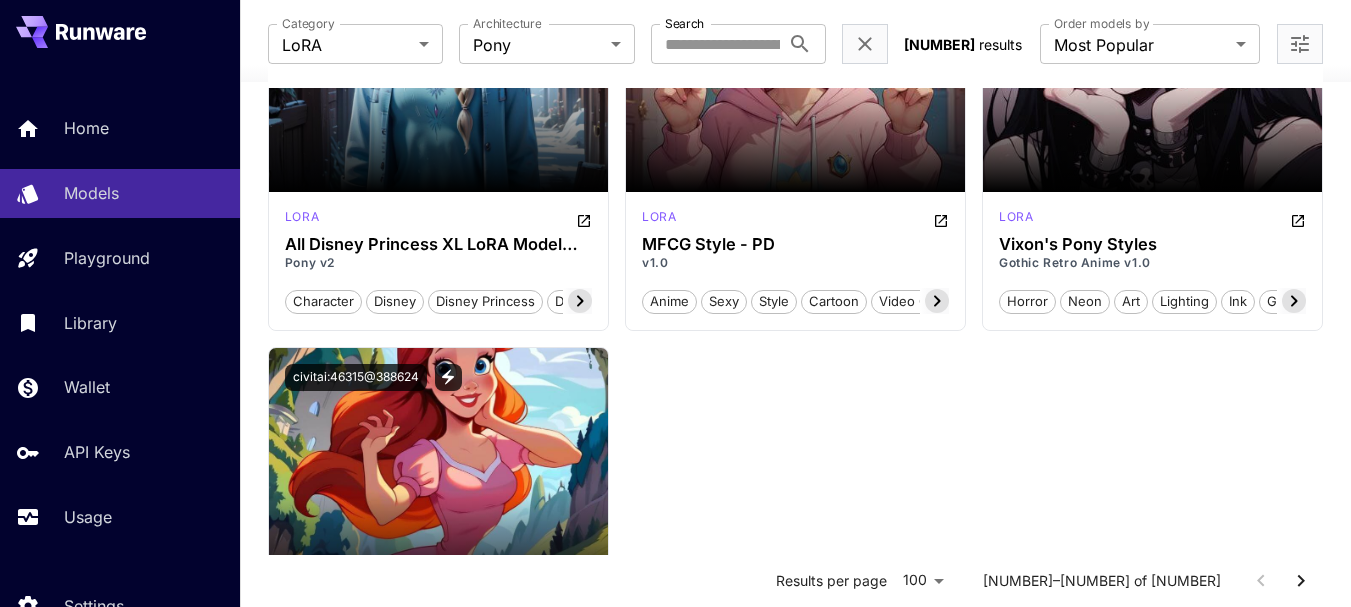 scroll, scrollTop: 13700, scrollLeft: 0, axis: vertical 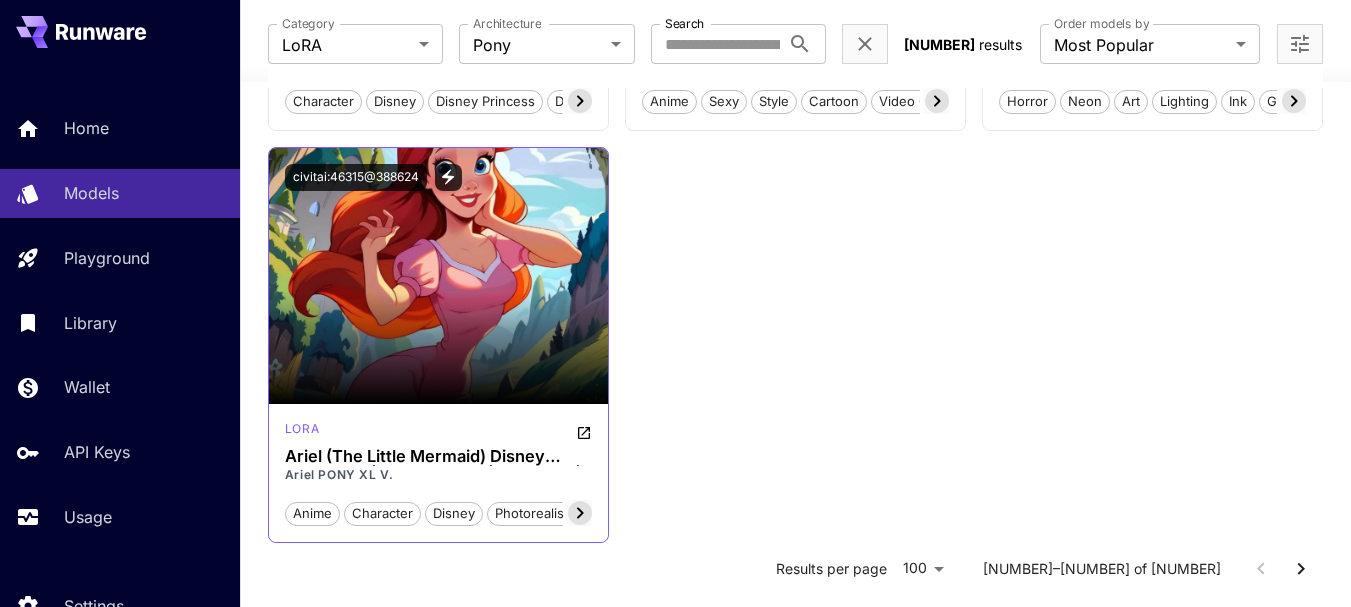 click 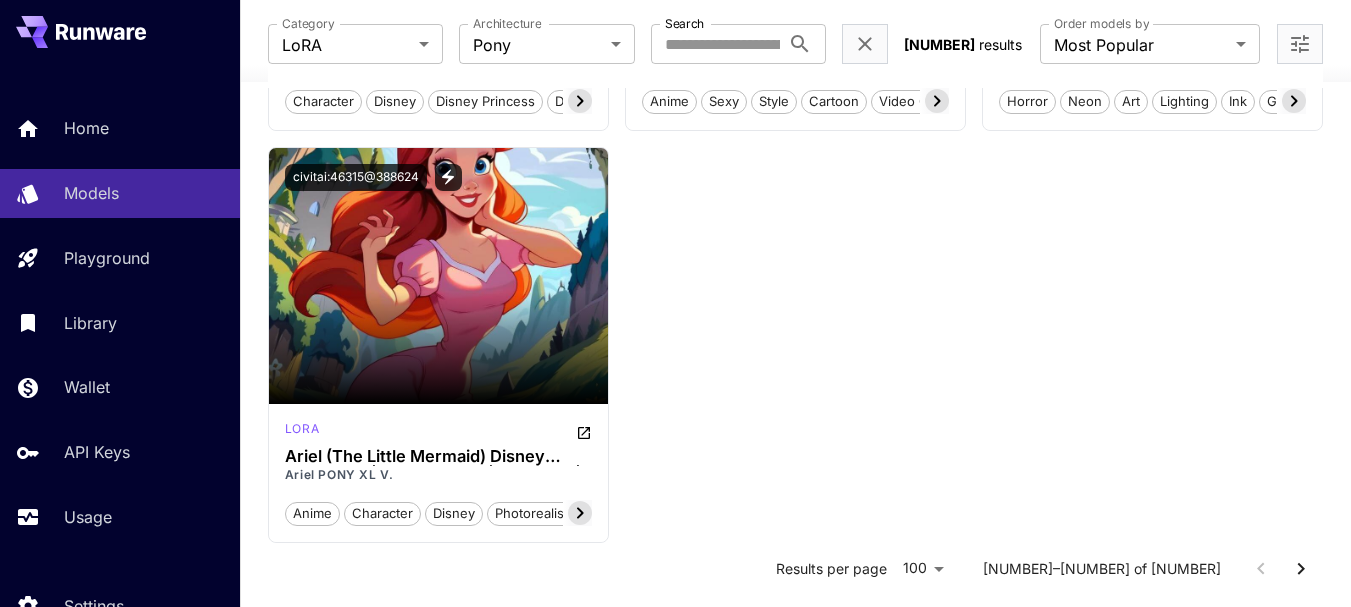 scroll, scrollTop: 13500, scrollLeft: 0, axis: vertical 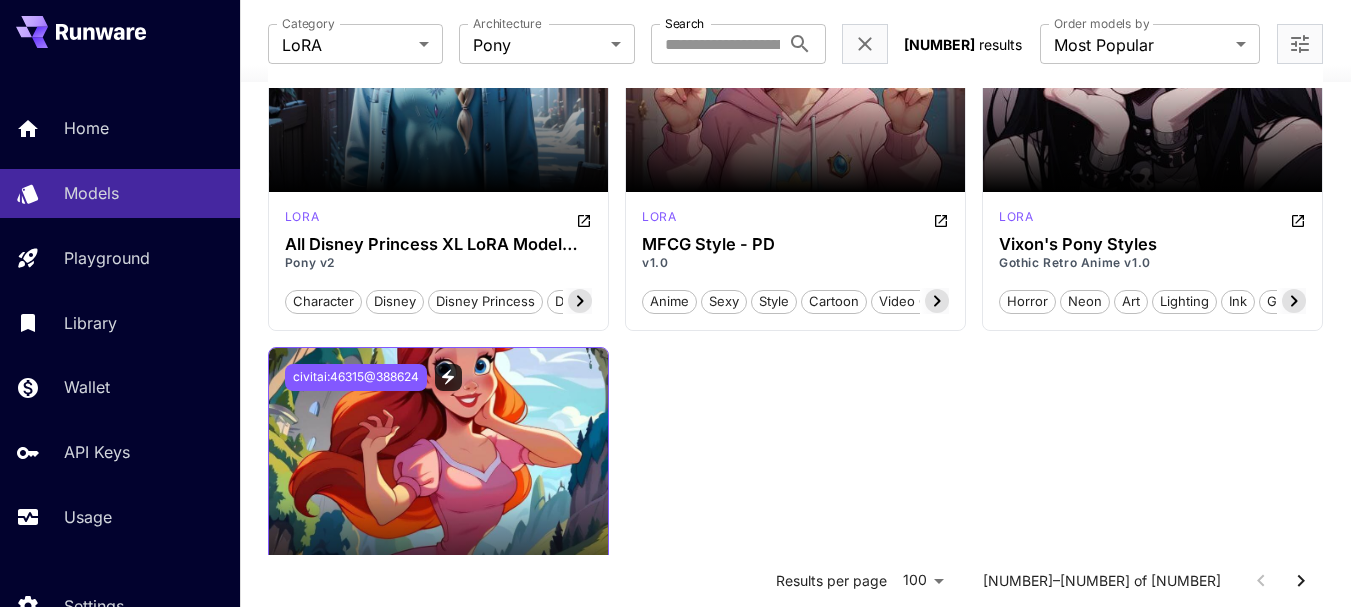 click on "civitai:46315@388624" at bounding box center [356, 377] 